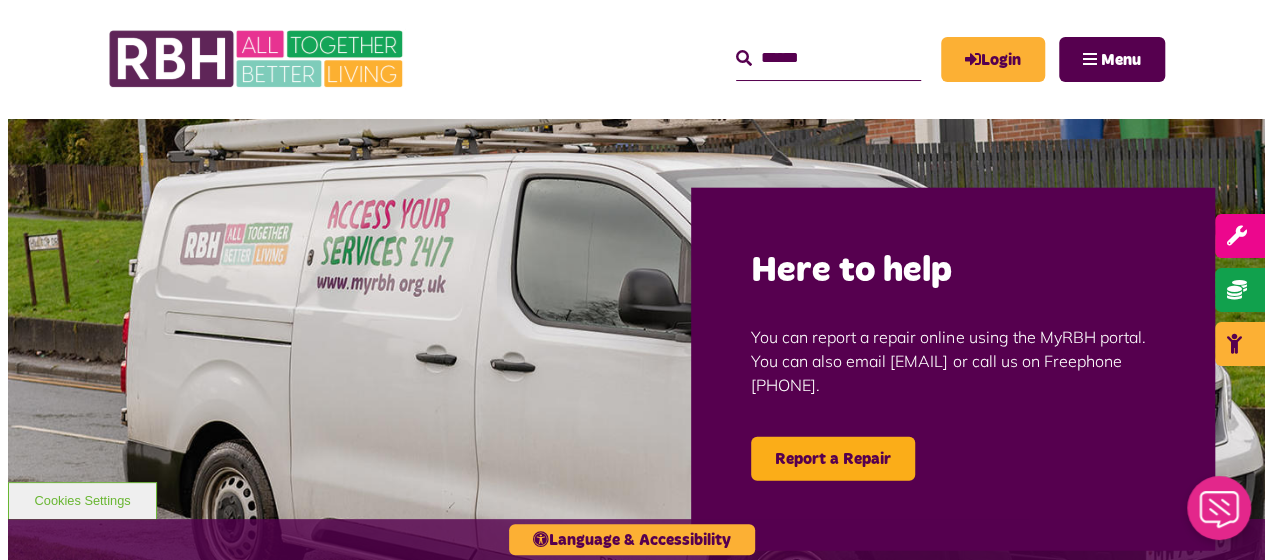 scroll, scrollTop: 0, scrollLeft: 0, axis: both 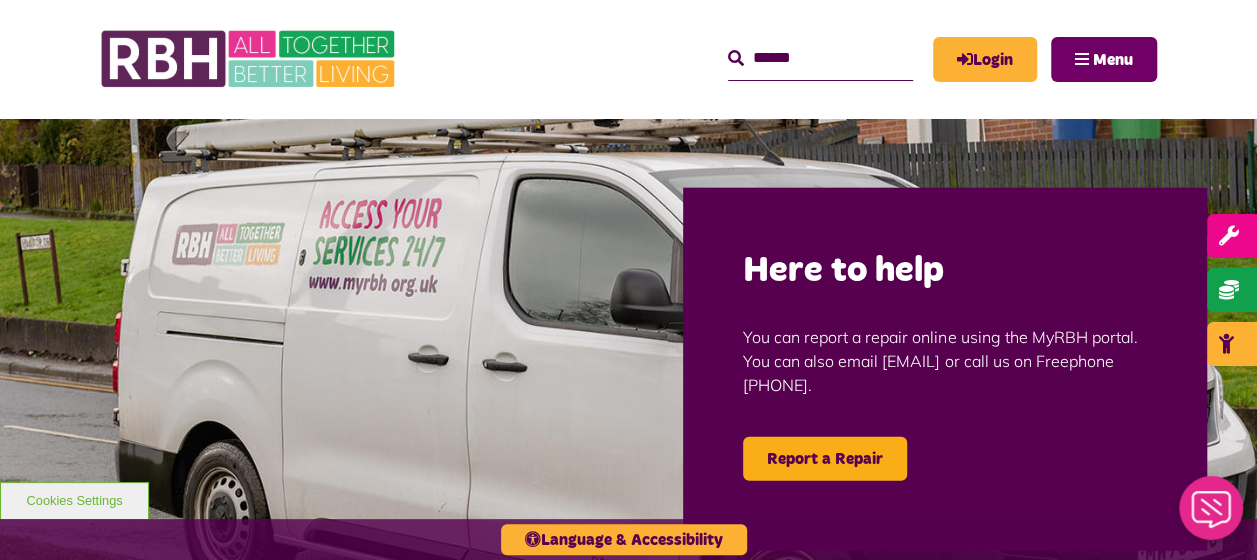 click on "Menu" at bounding box center [1113, 60] 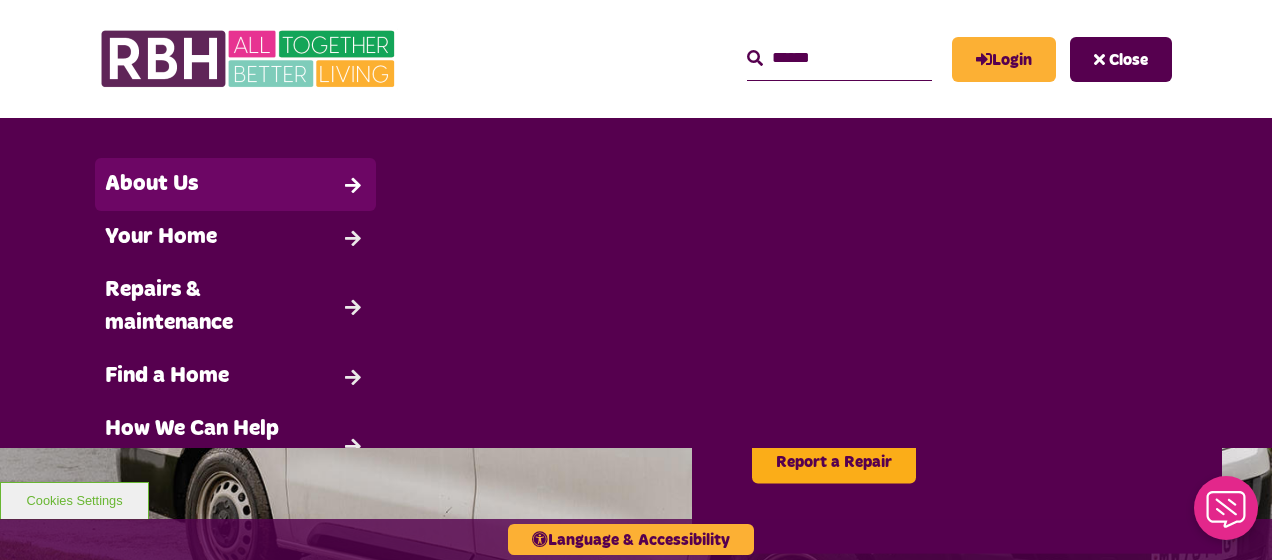 click on "About Us" at bounding box center (235, 184) 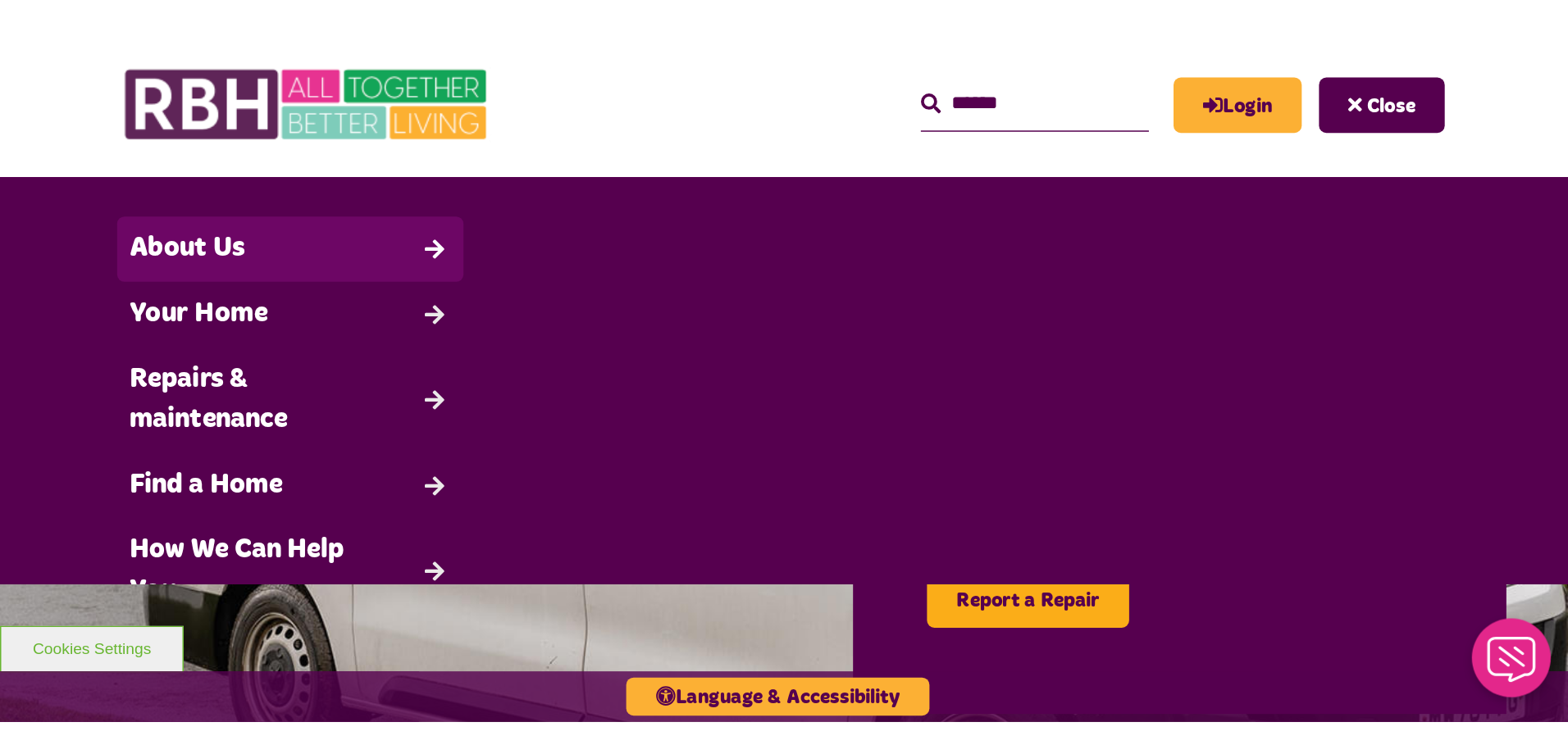 scroll, scrollTop: 0, scrollLeft: 0, axis: both 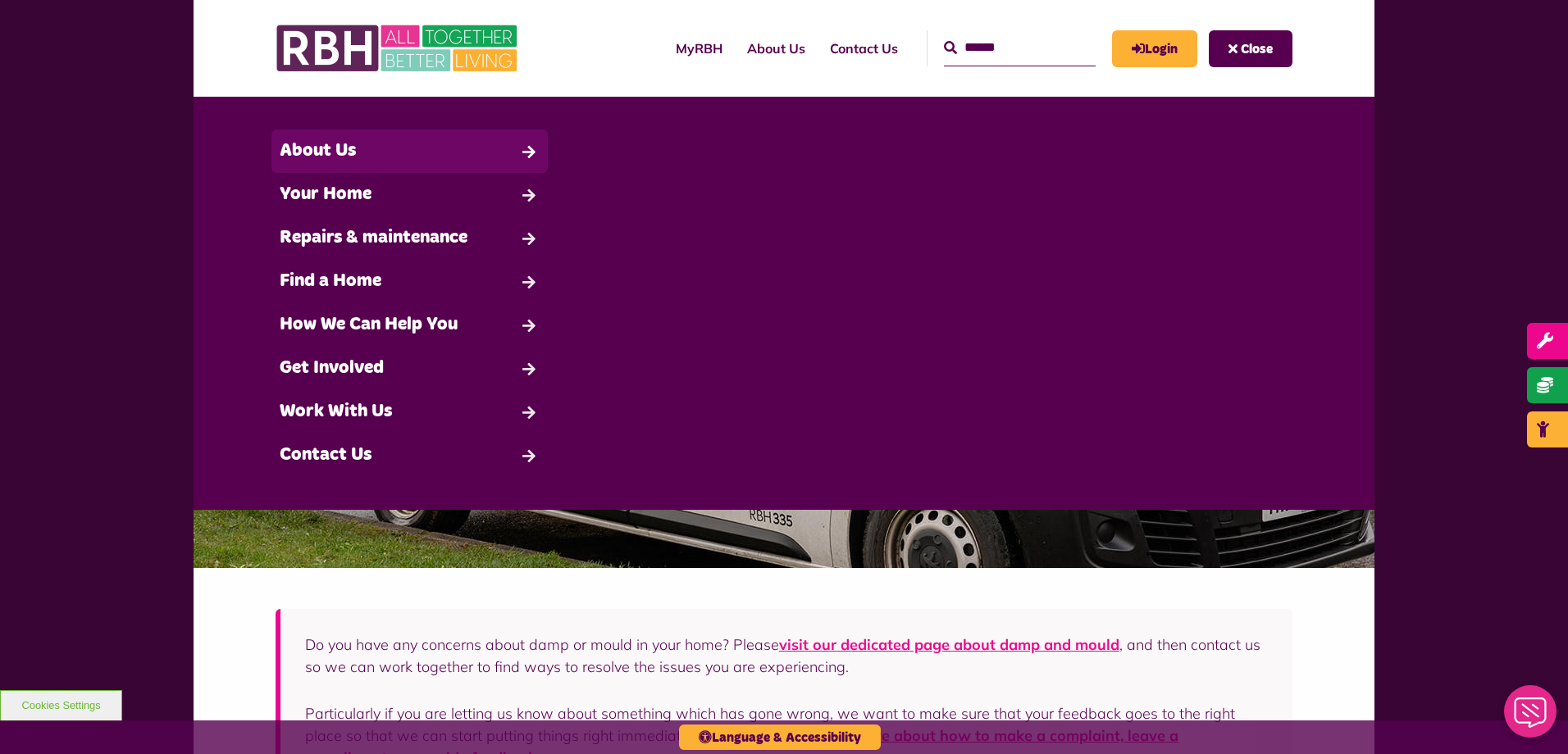 click on "About Us" at bounding box center (409, 151) 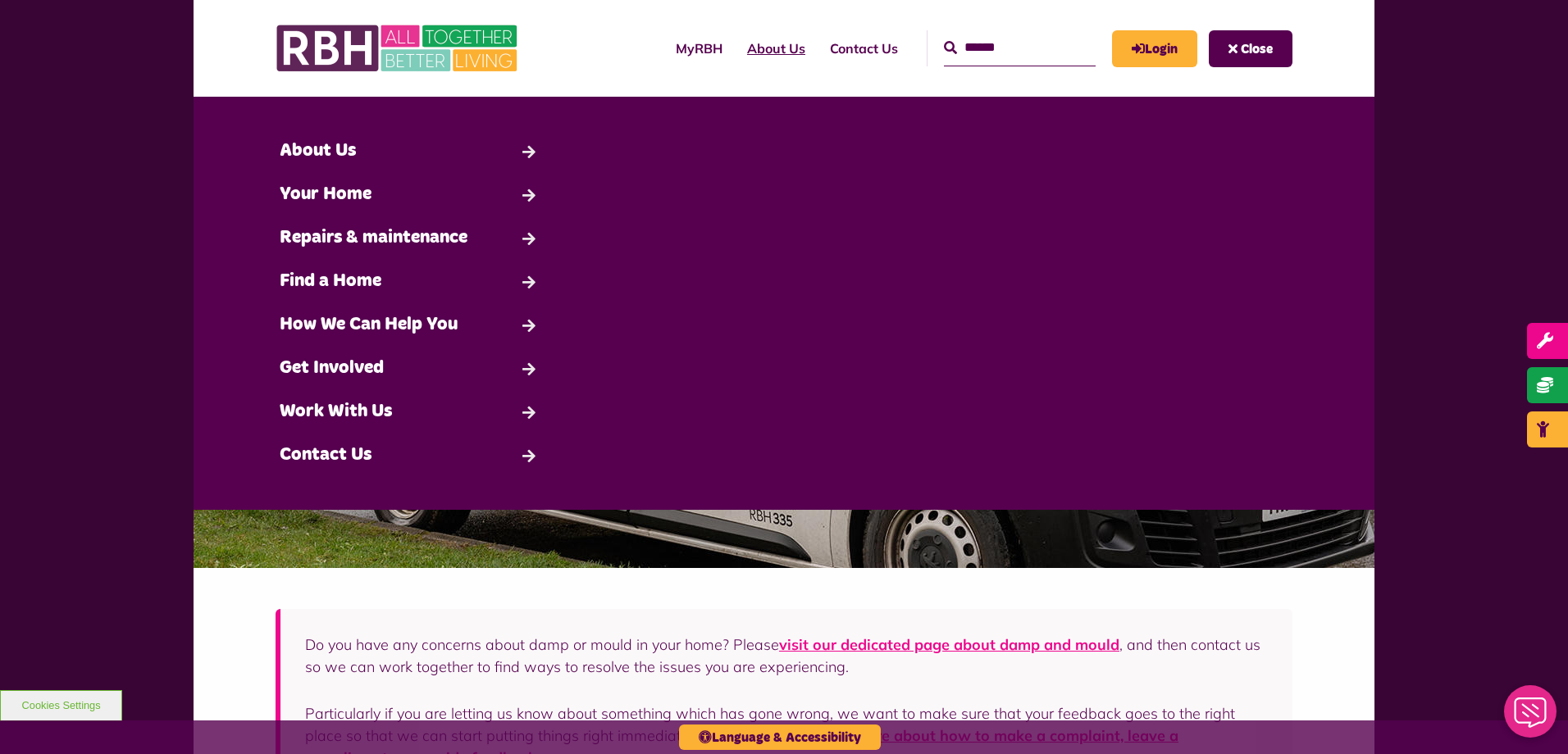click on "About Us" at bounding box center [776, 48] 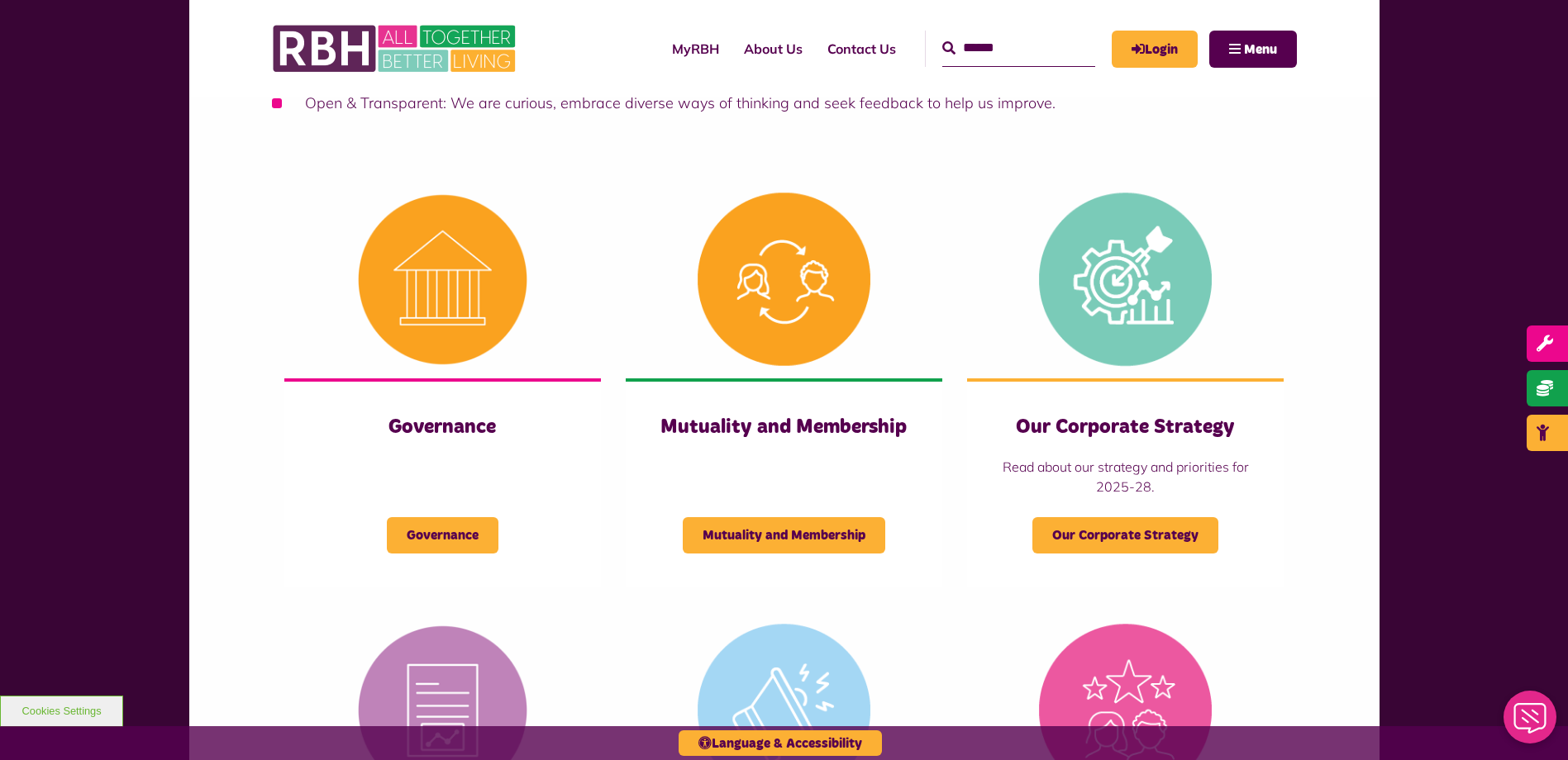 scroll, scrollTop: 578, scrollLeft: 0, axis: vertical 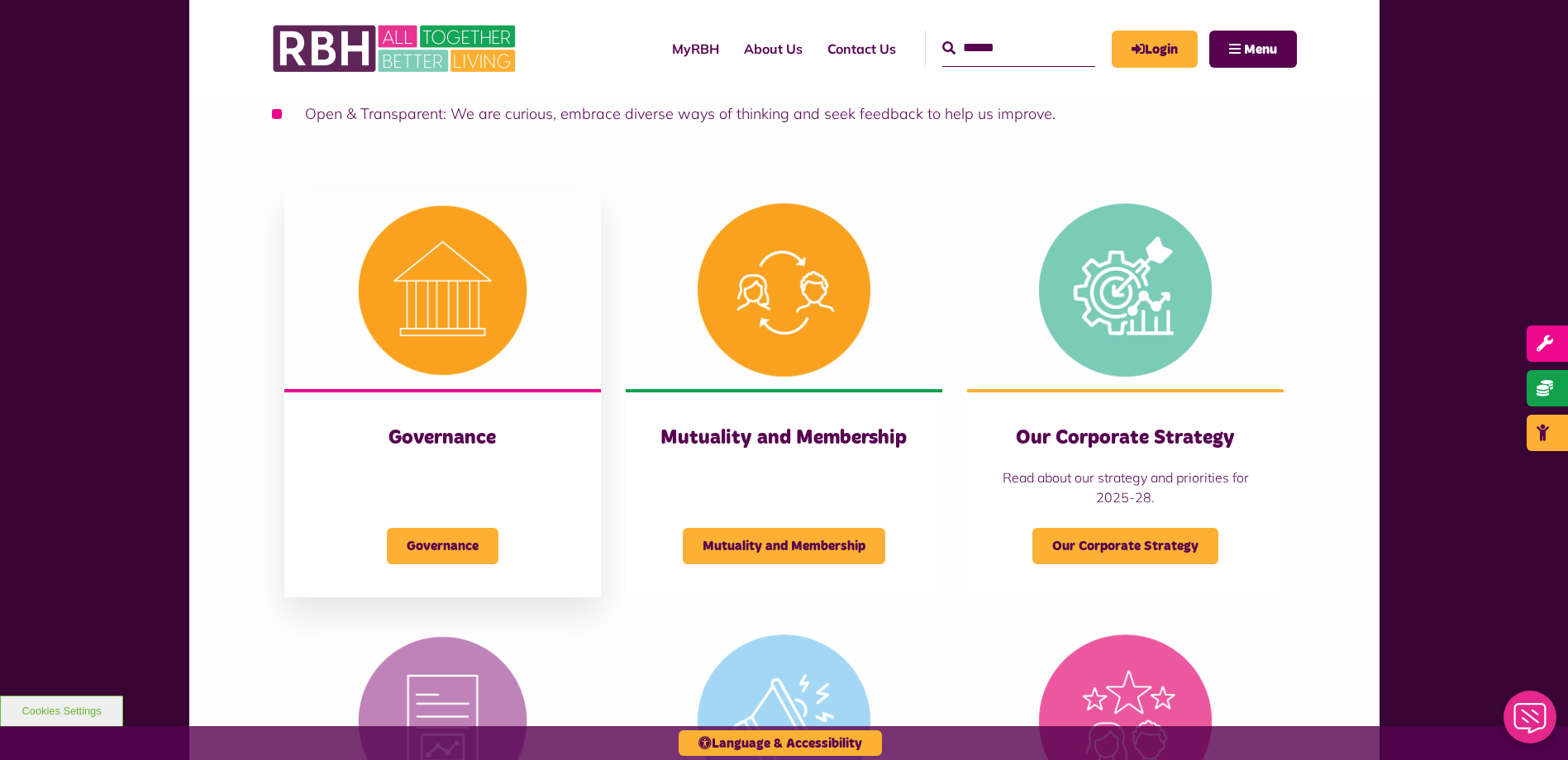 click at bounding box center [442, 290] 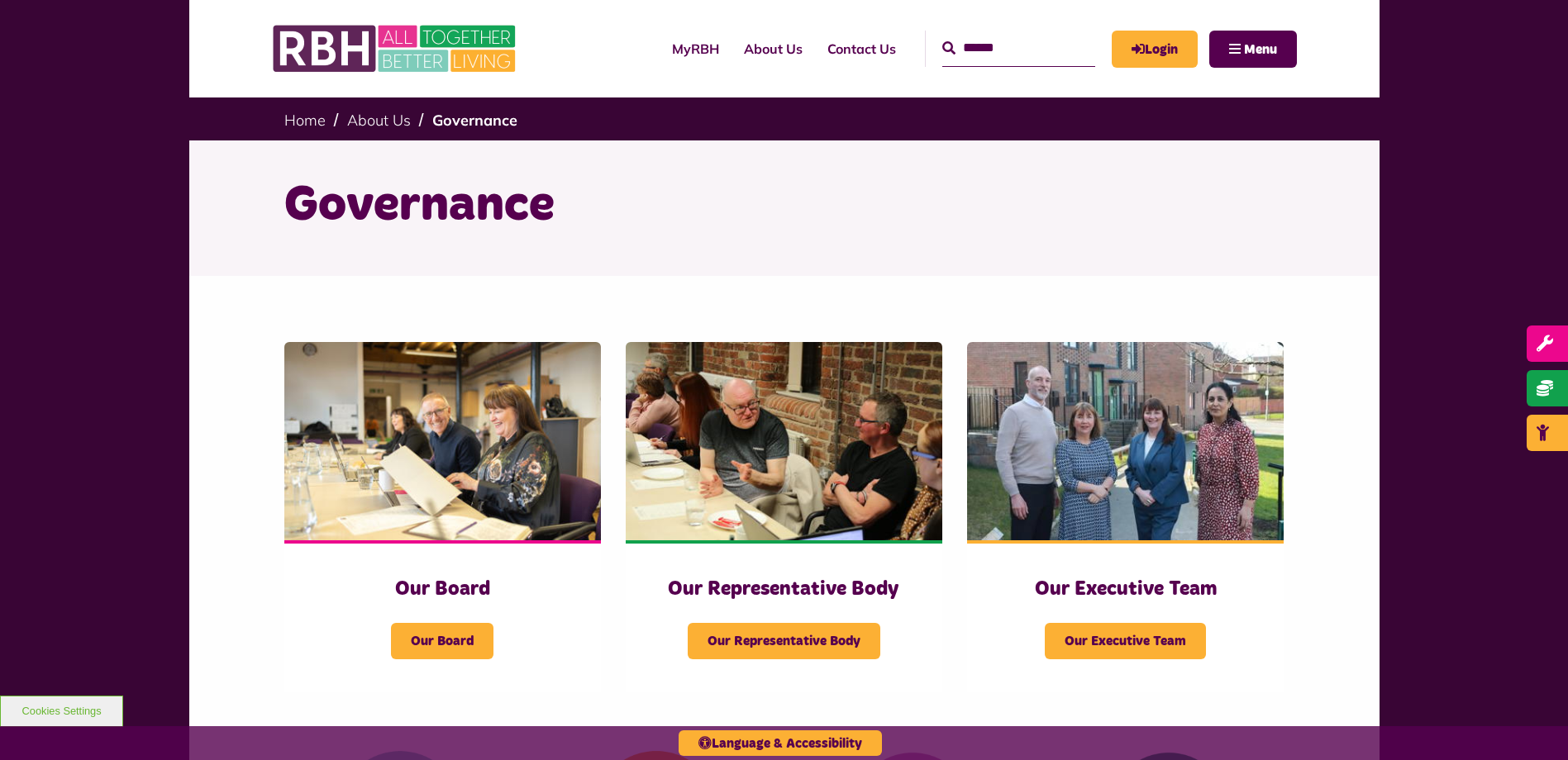 scroll, scrollTop: 0, scrollLeft: 0, axis: both 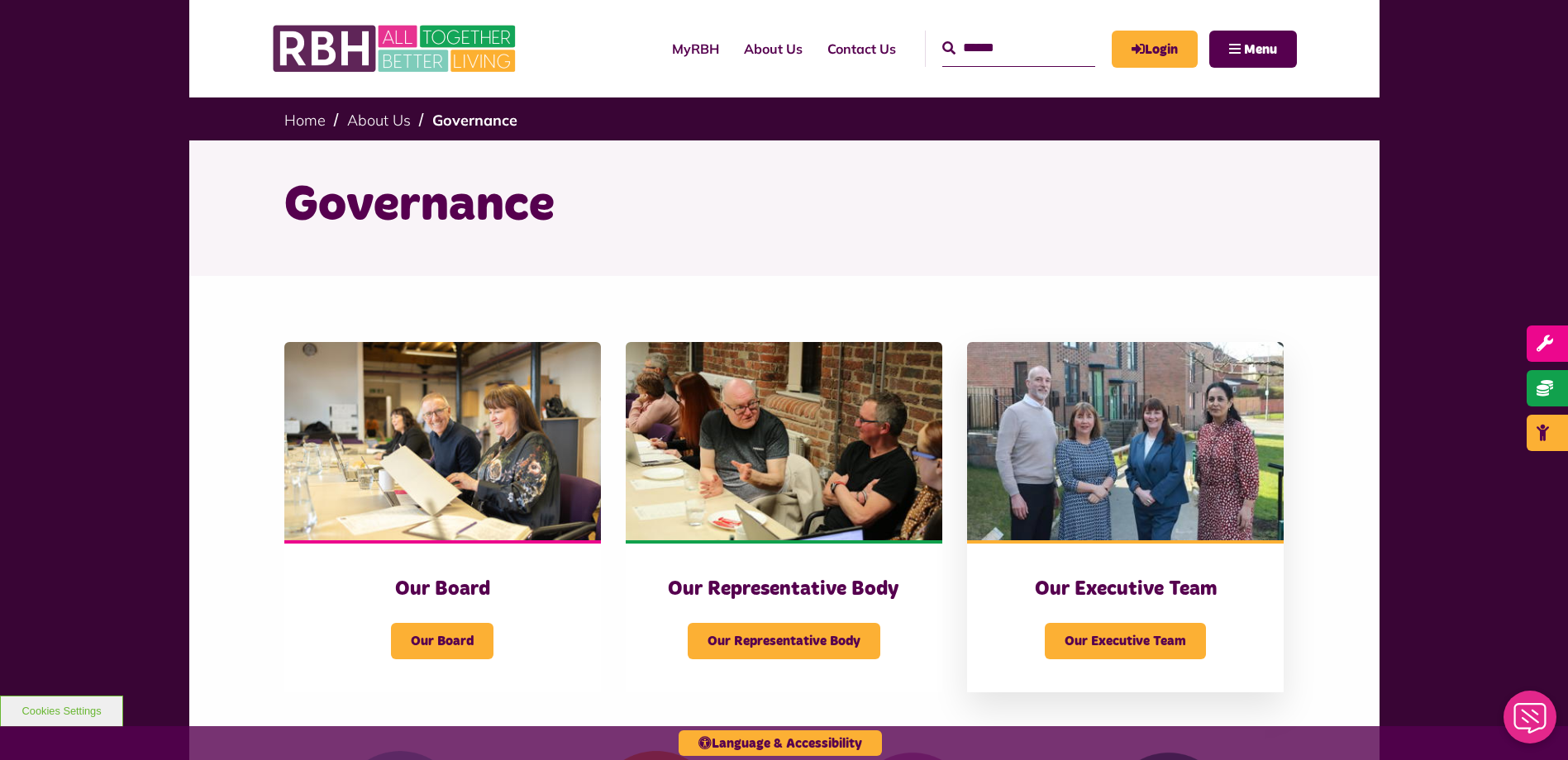 click at bounding box center (1125, 441) 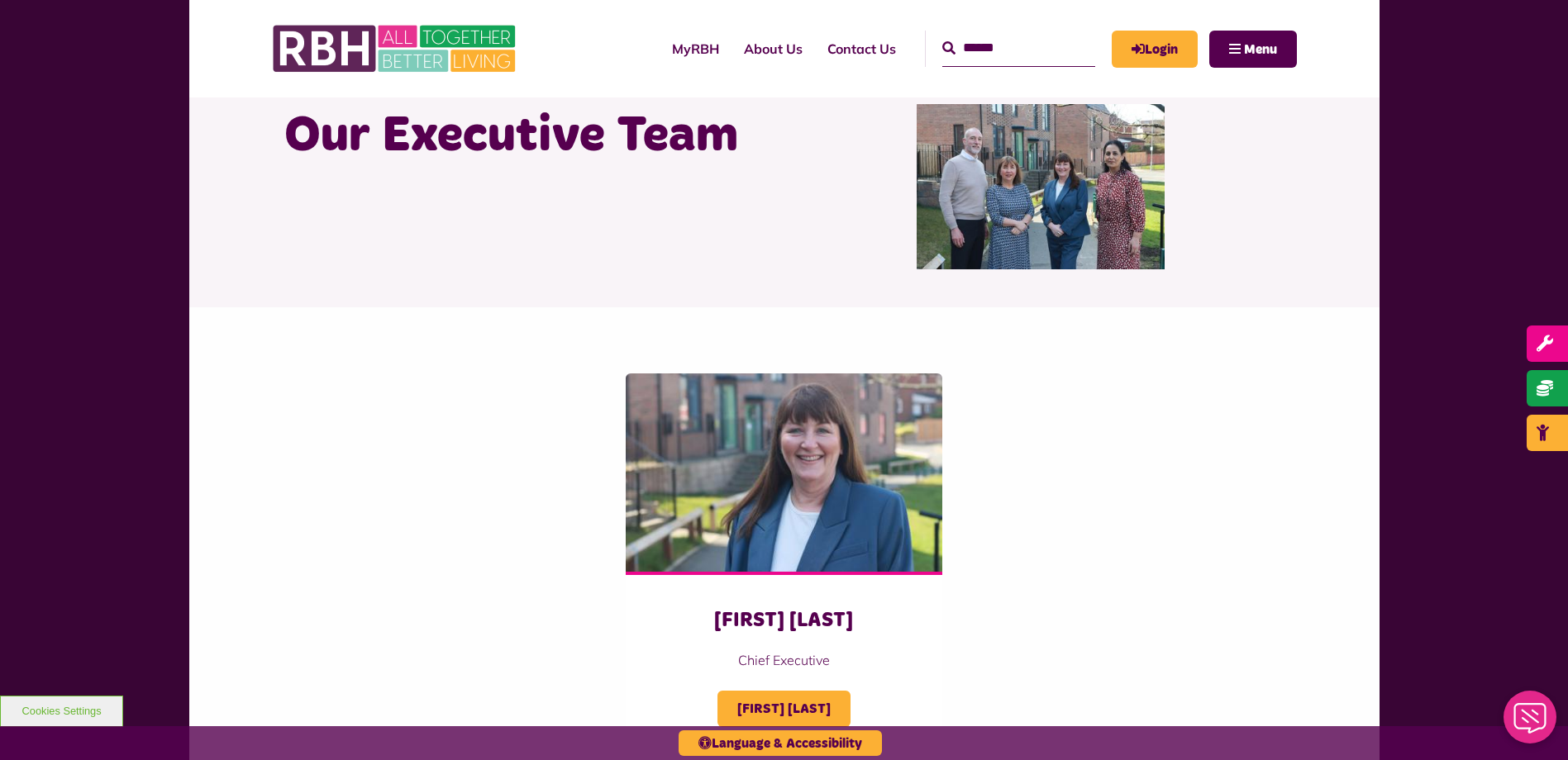 scroll, scrollTop: 165, scrollLeft: 0, axis: vertical 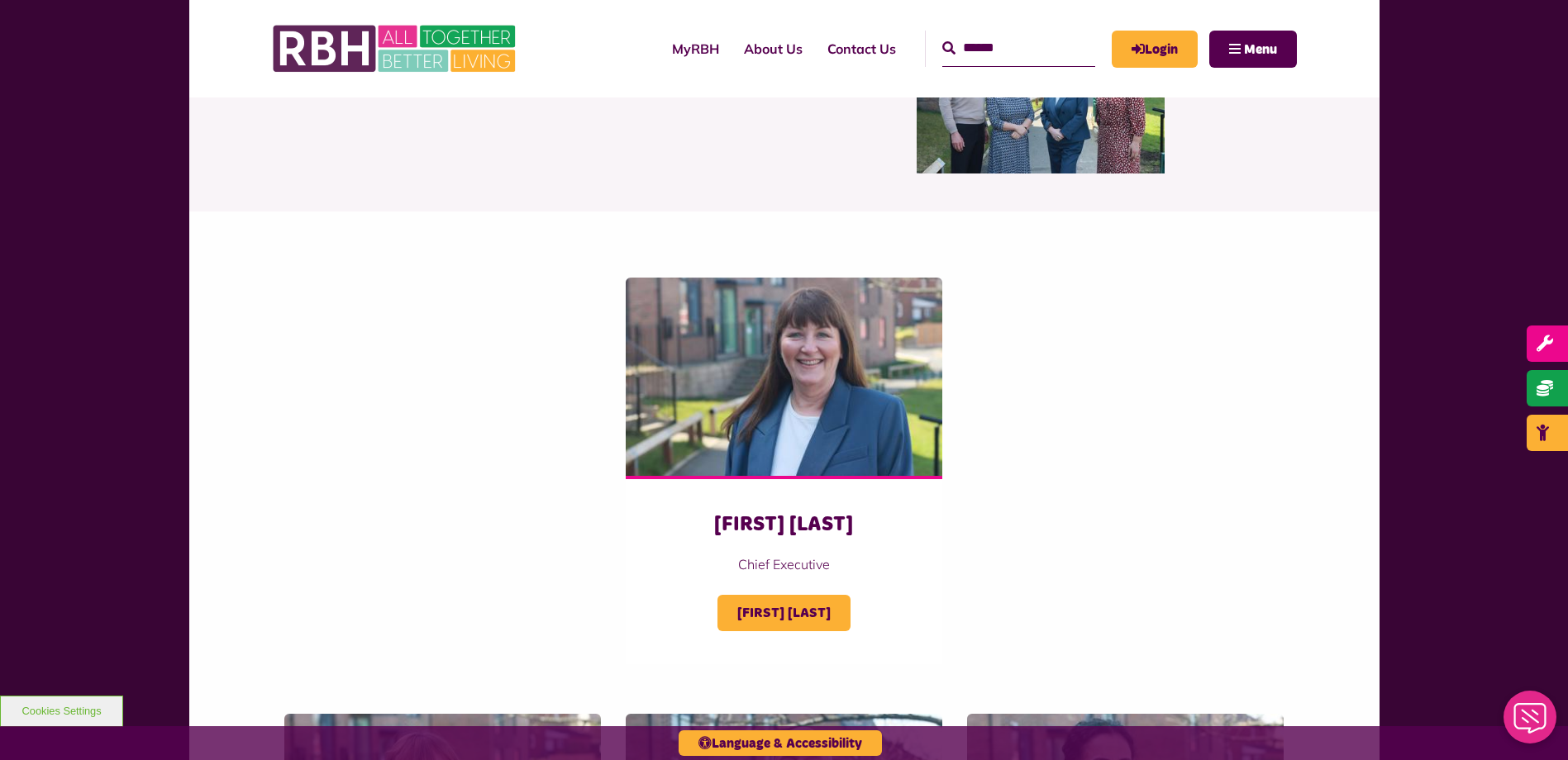 click on "Amanda Newton
Chief Executive
Amanda Newton" at bounding box center [784, 458] 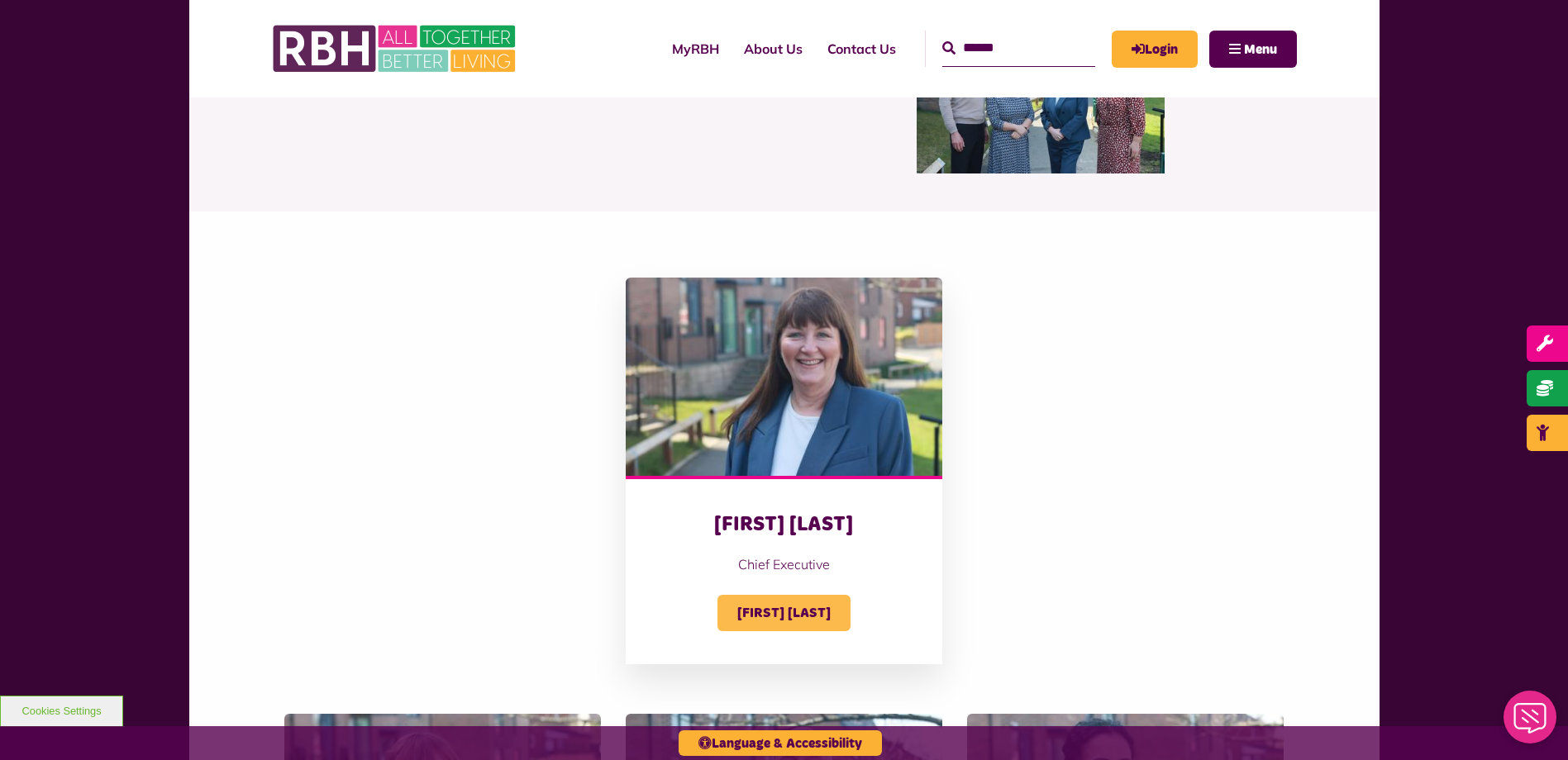 drag, startPoint x: 760, startPoint y: 610, endPoint x: 800, endPoint y: 596, distance: 42.37924 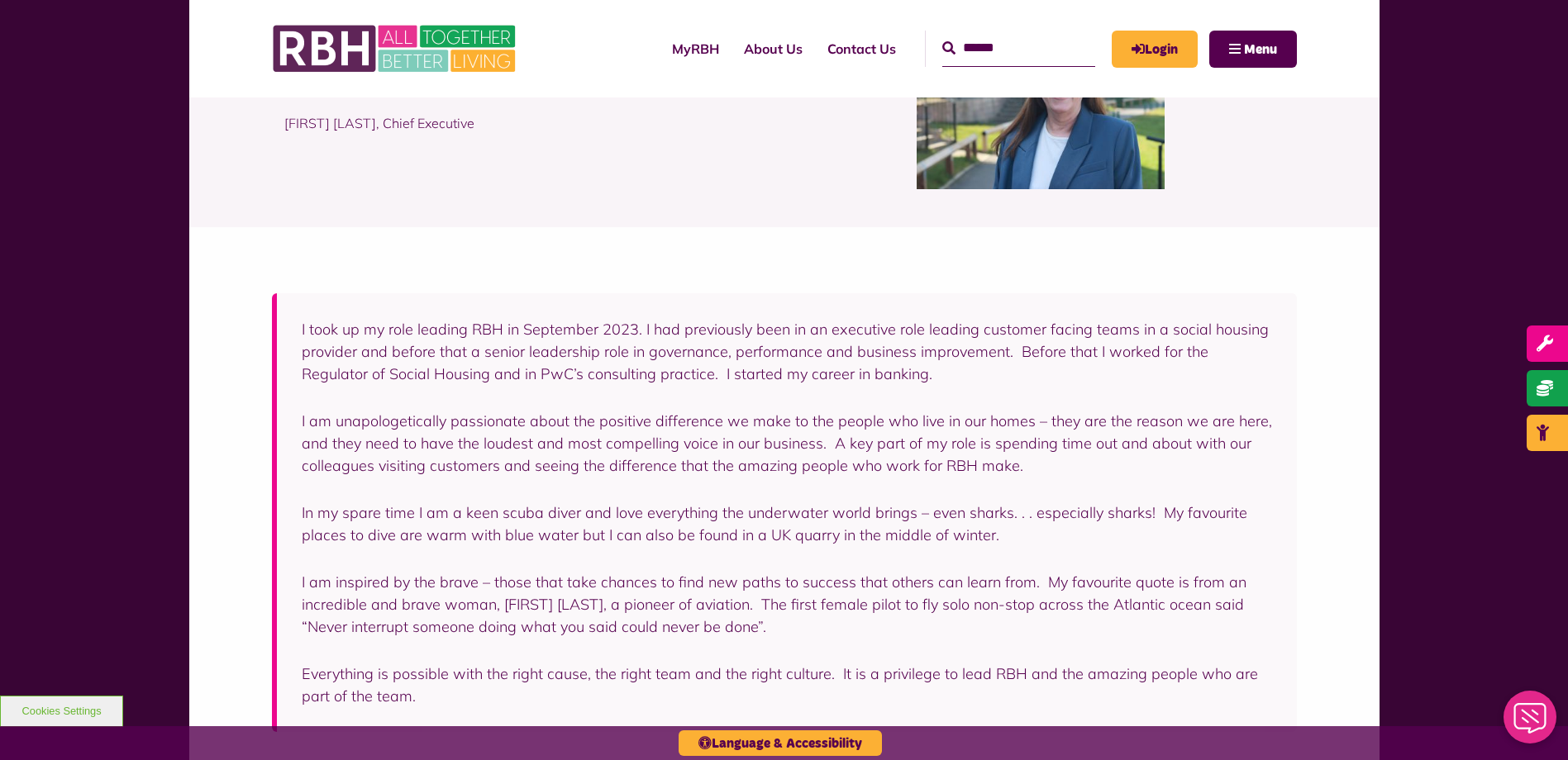 scroll, scrollTop: 0, scrollLeft: 0, axis: both 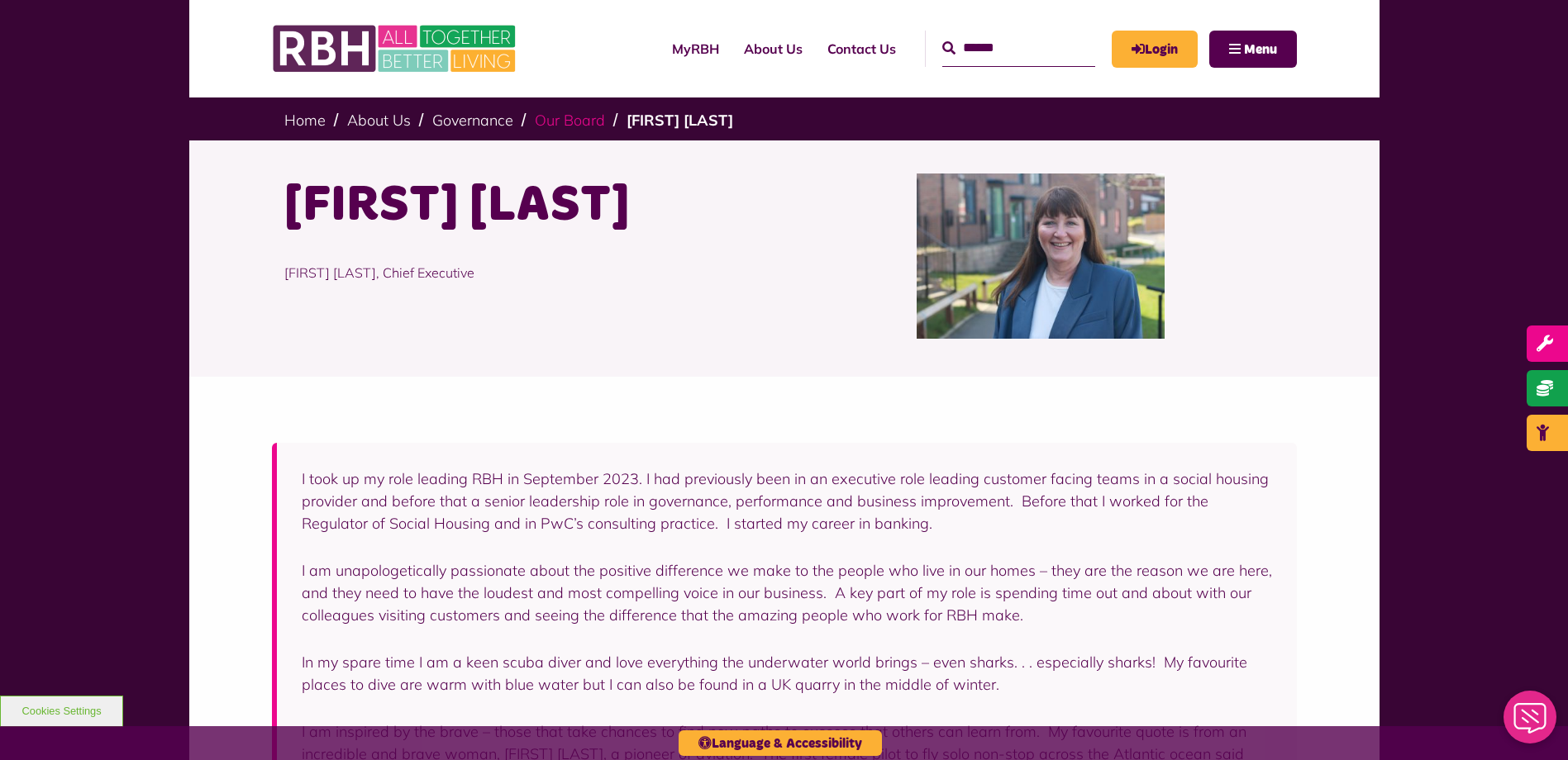 click on "Our Board" at bounding box center [570, 120] 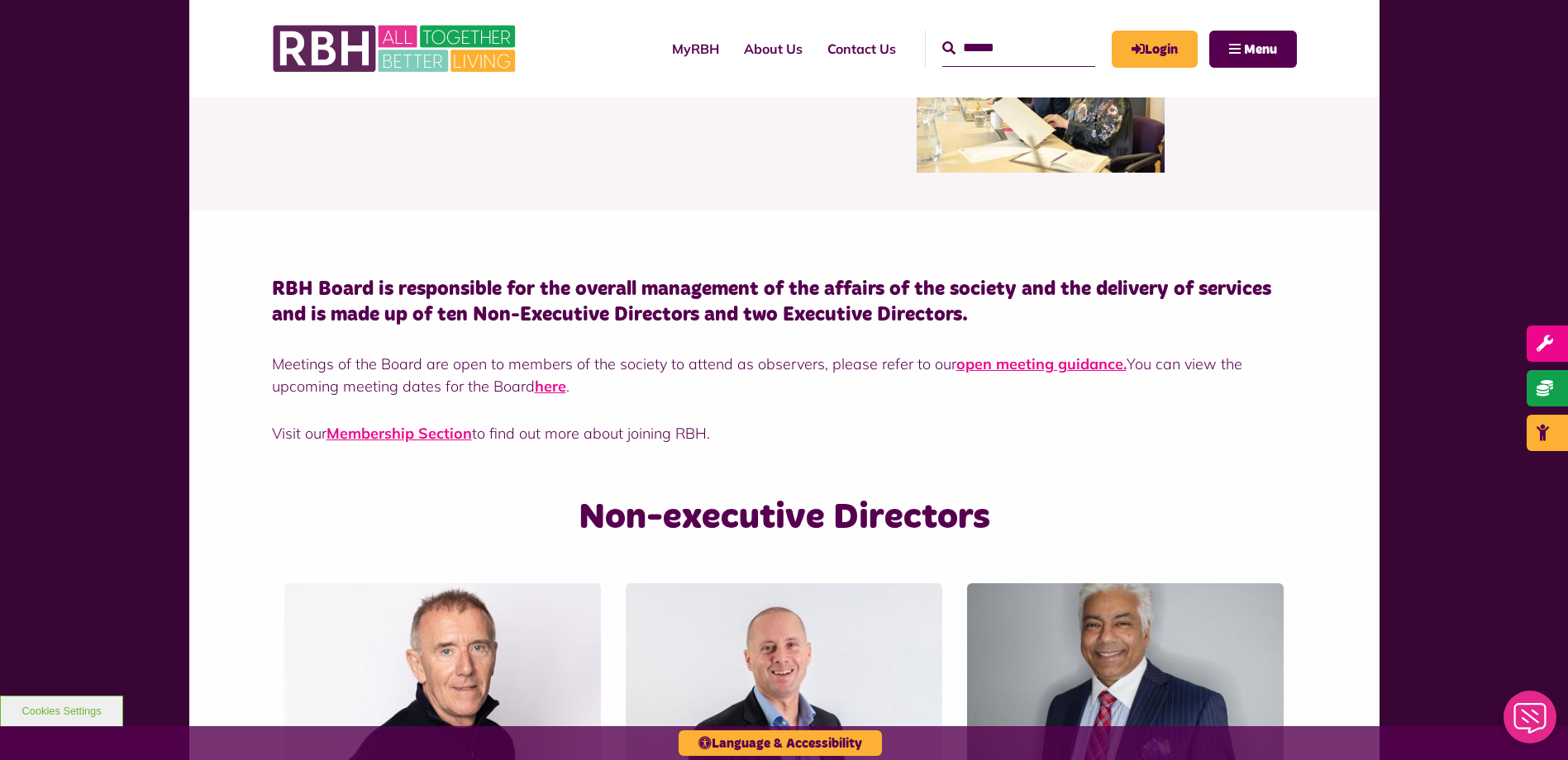 scroll, scrollTop: 0, scrollLeft: 0, axis: both 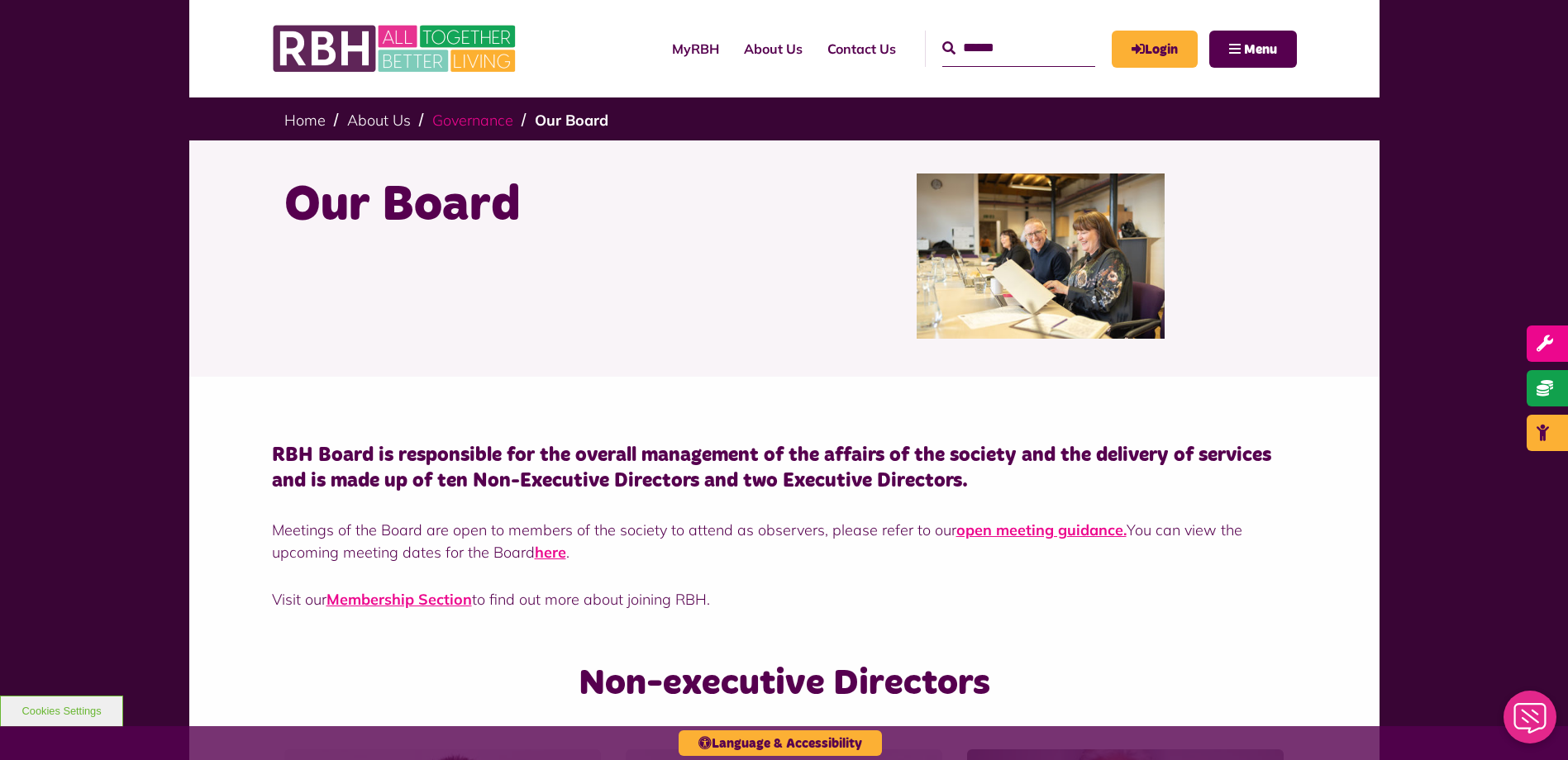 click on "Governance" at bounding box center [473, 120] 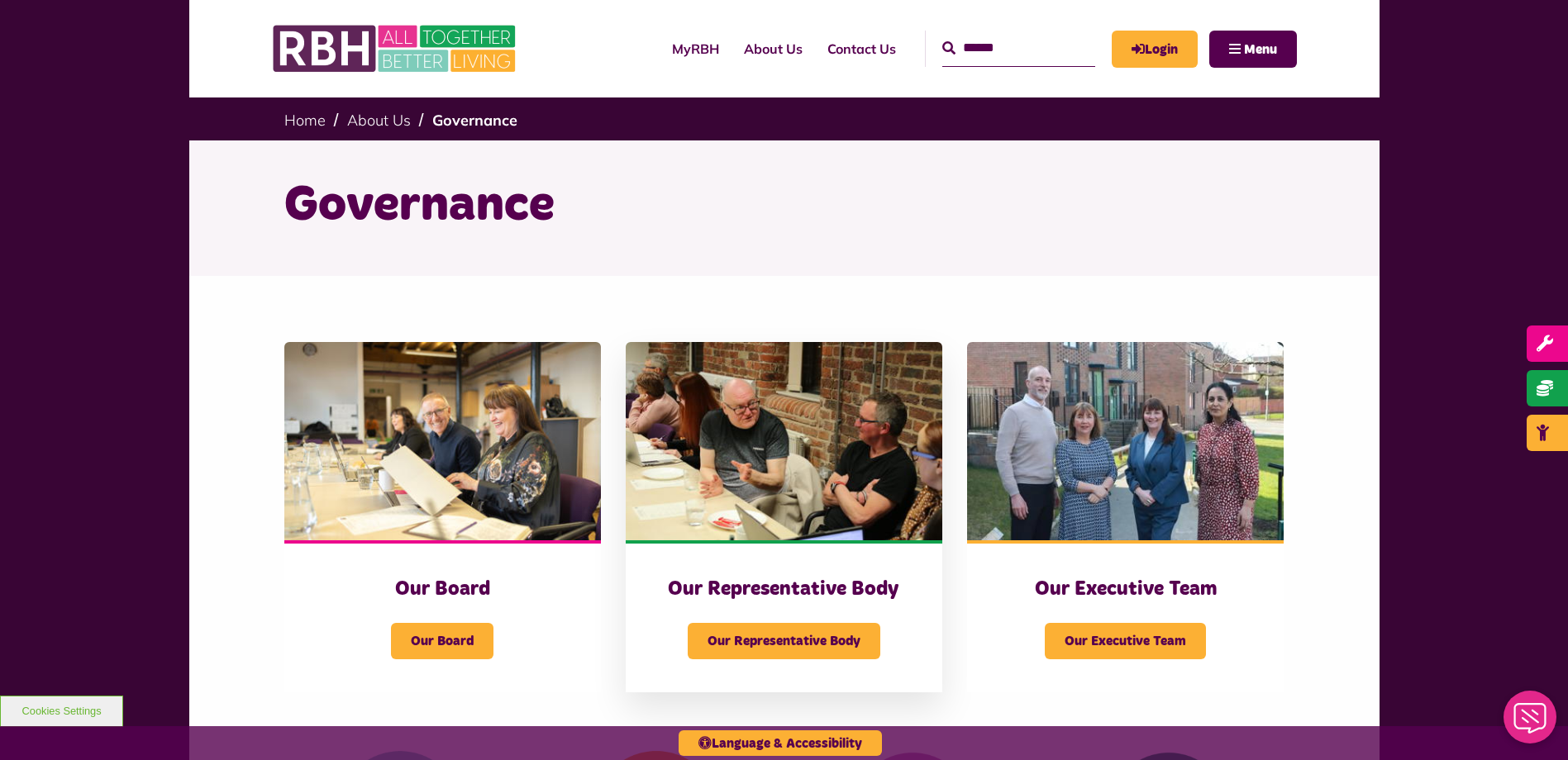 scroll, scrollTop: 0, scrollLeft: 0, axis: both 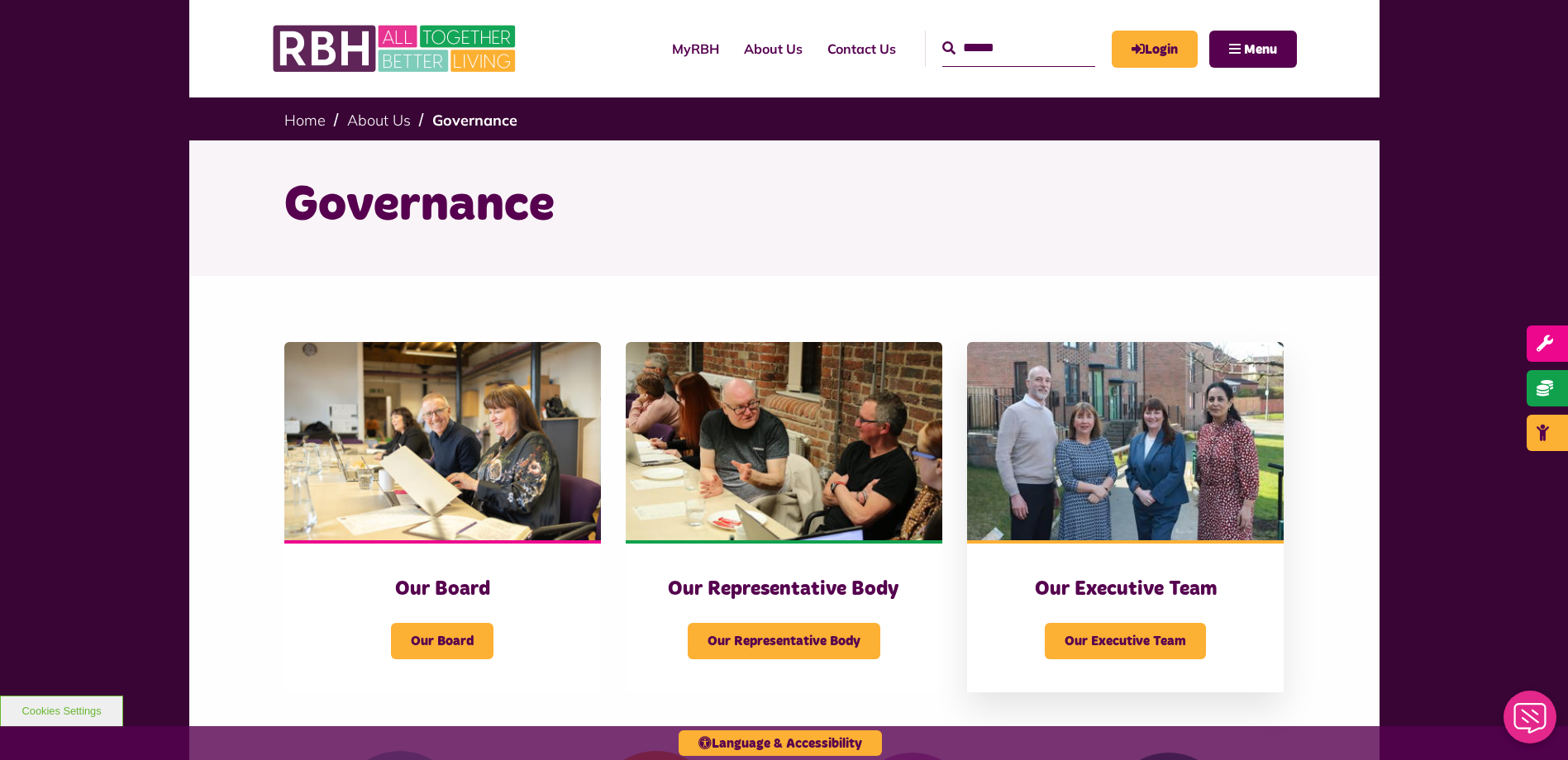 click at bounding box center (1125, 441) 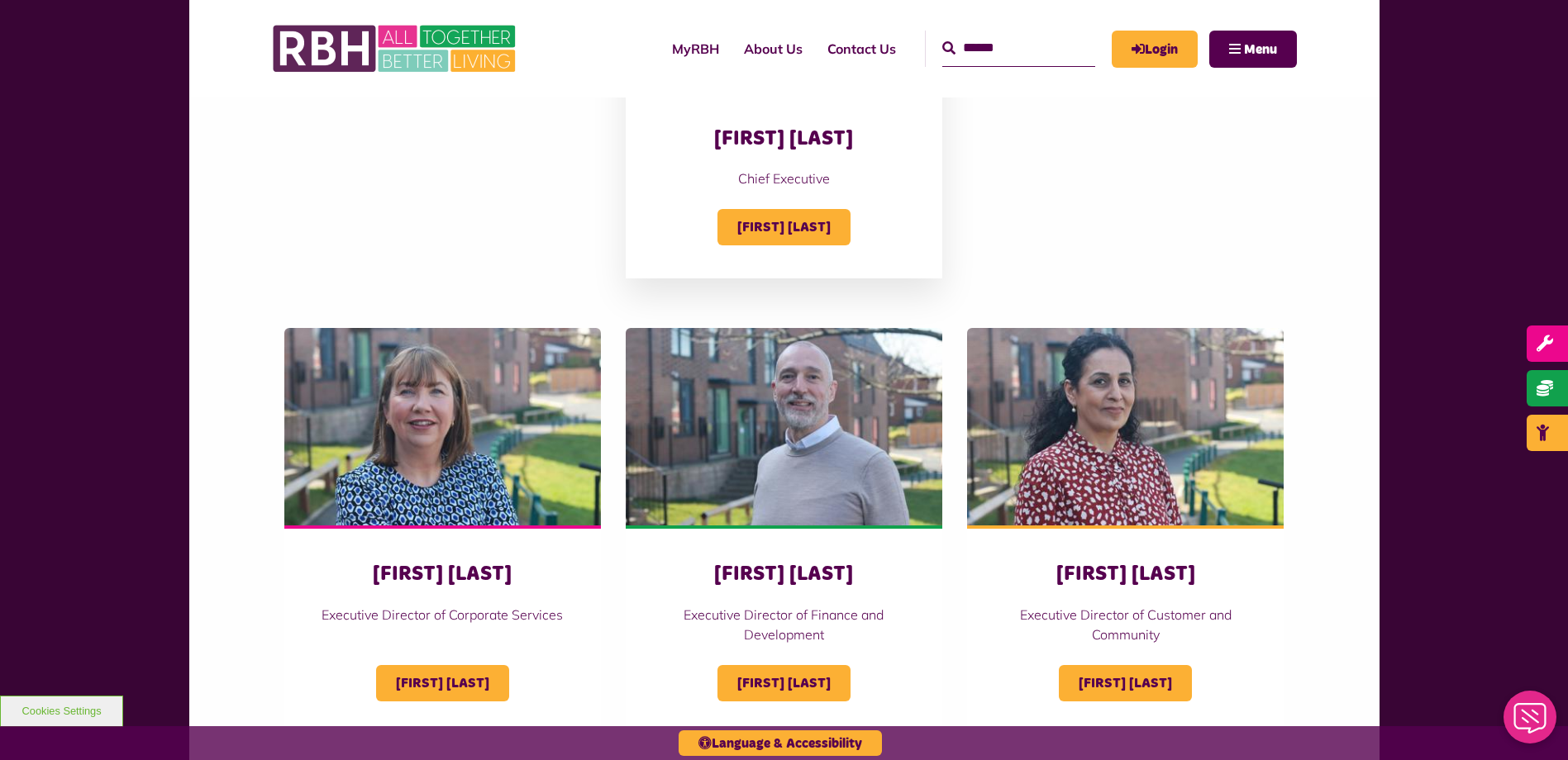 scroll, scrollTop: 578, scrollLeft: 0, axis: vertical 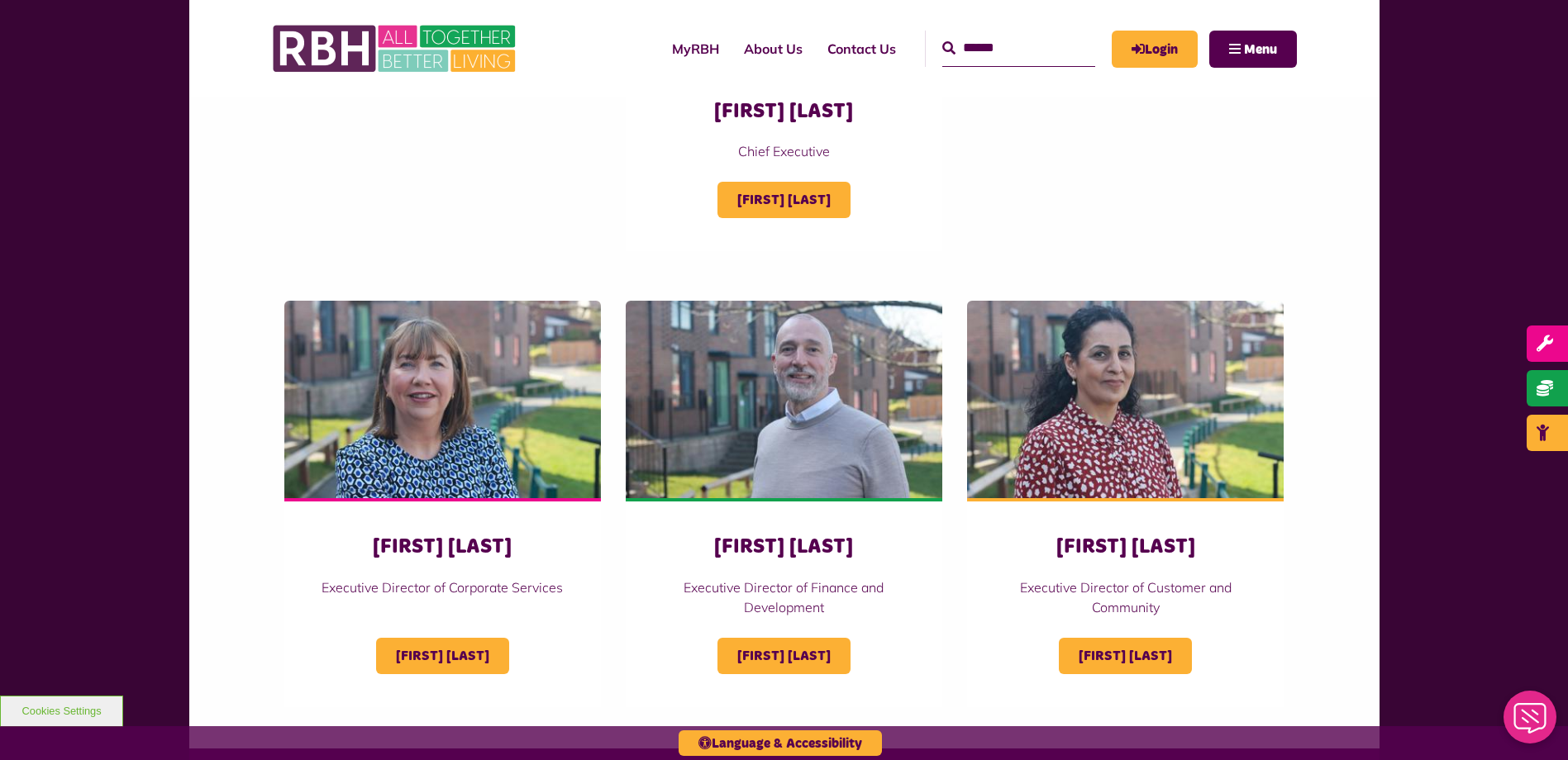 drag, startPoint x: 287, startPoint y: 191, endPoint x: 298, endPoint y: 198, distance: 13.038405 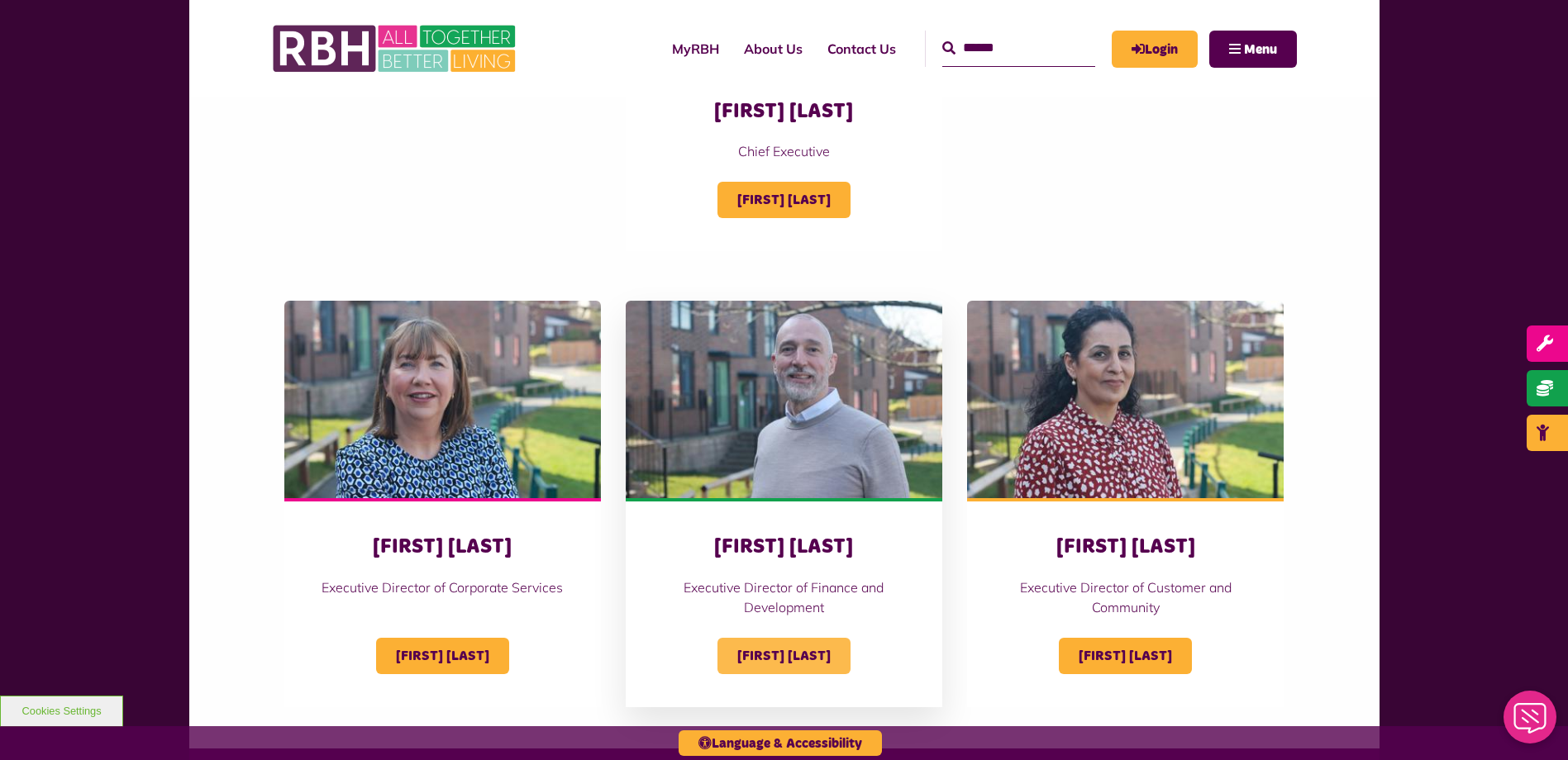 click on "[FIRST] [LAST]" at bounding box center [784, 656] 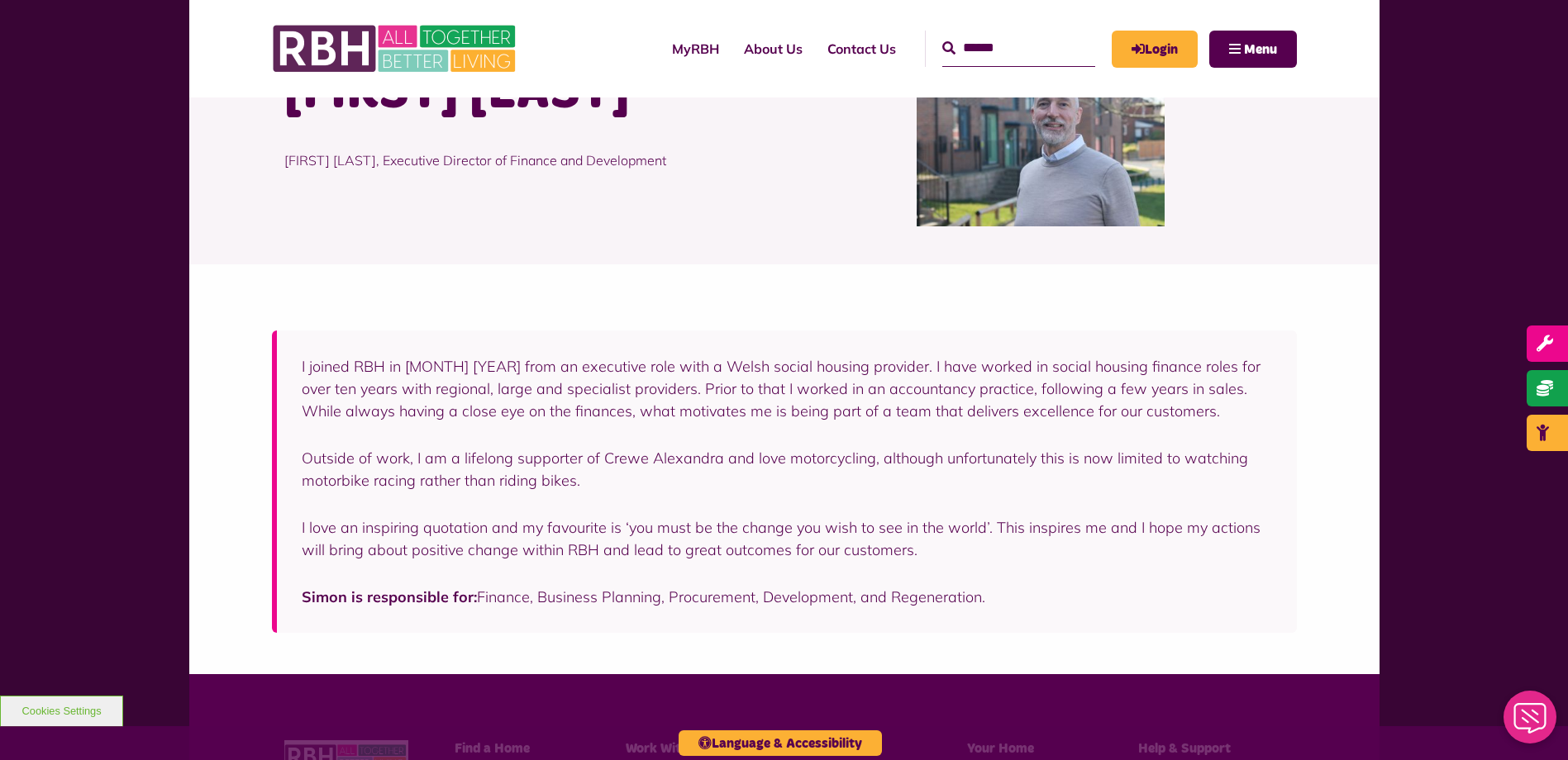 scroll, scrollTop: 0, scrollLeft: 0, axis: both 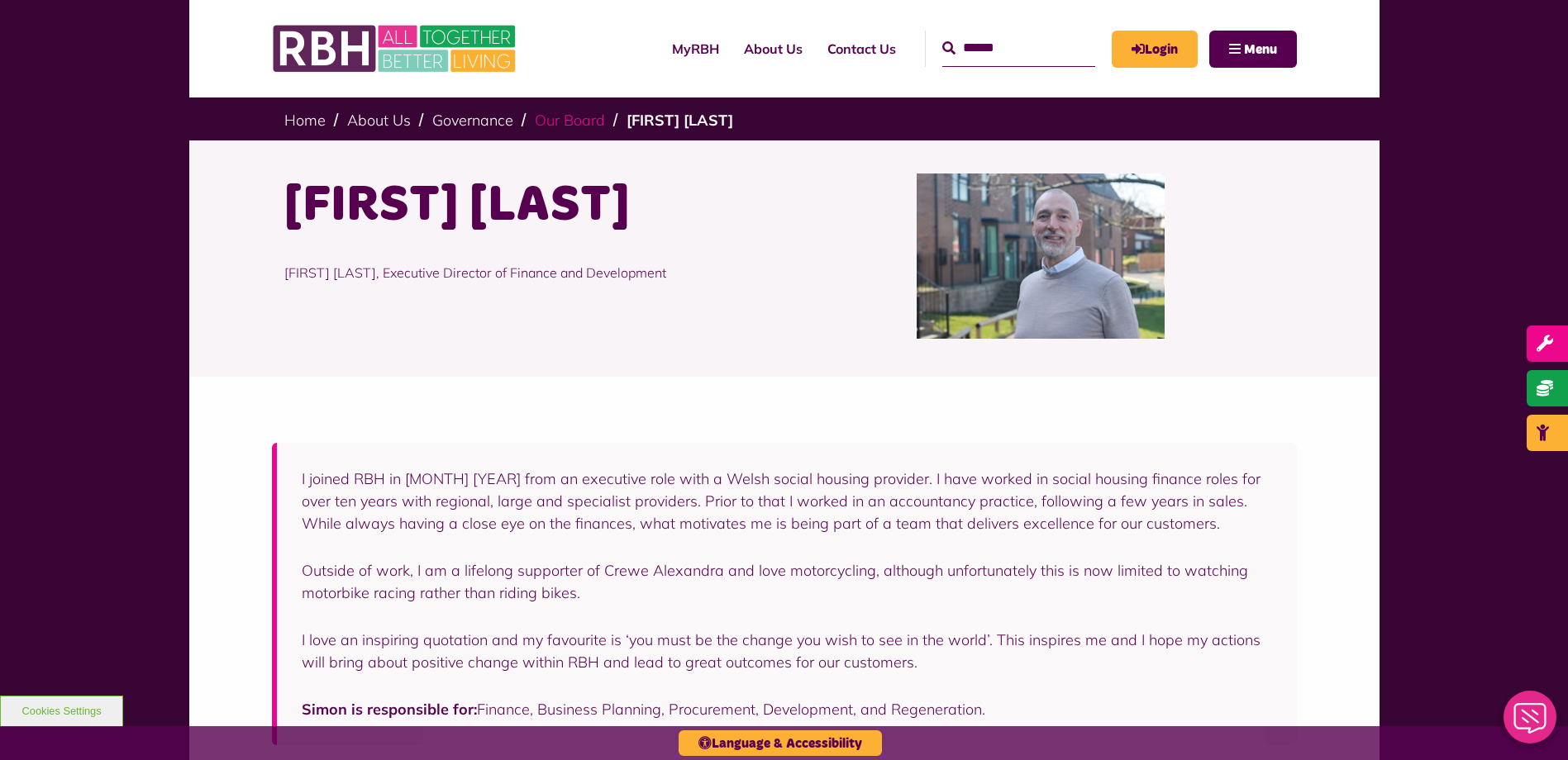 click on "Our Board" at bounding box center (570, 120) 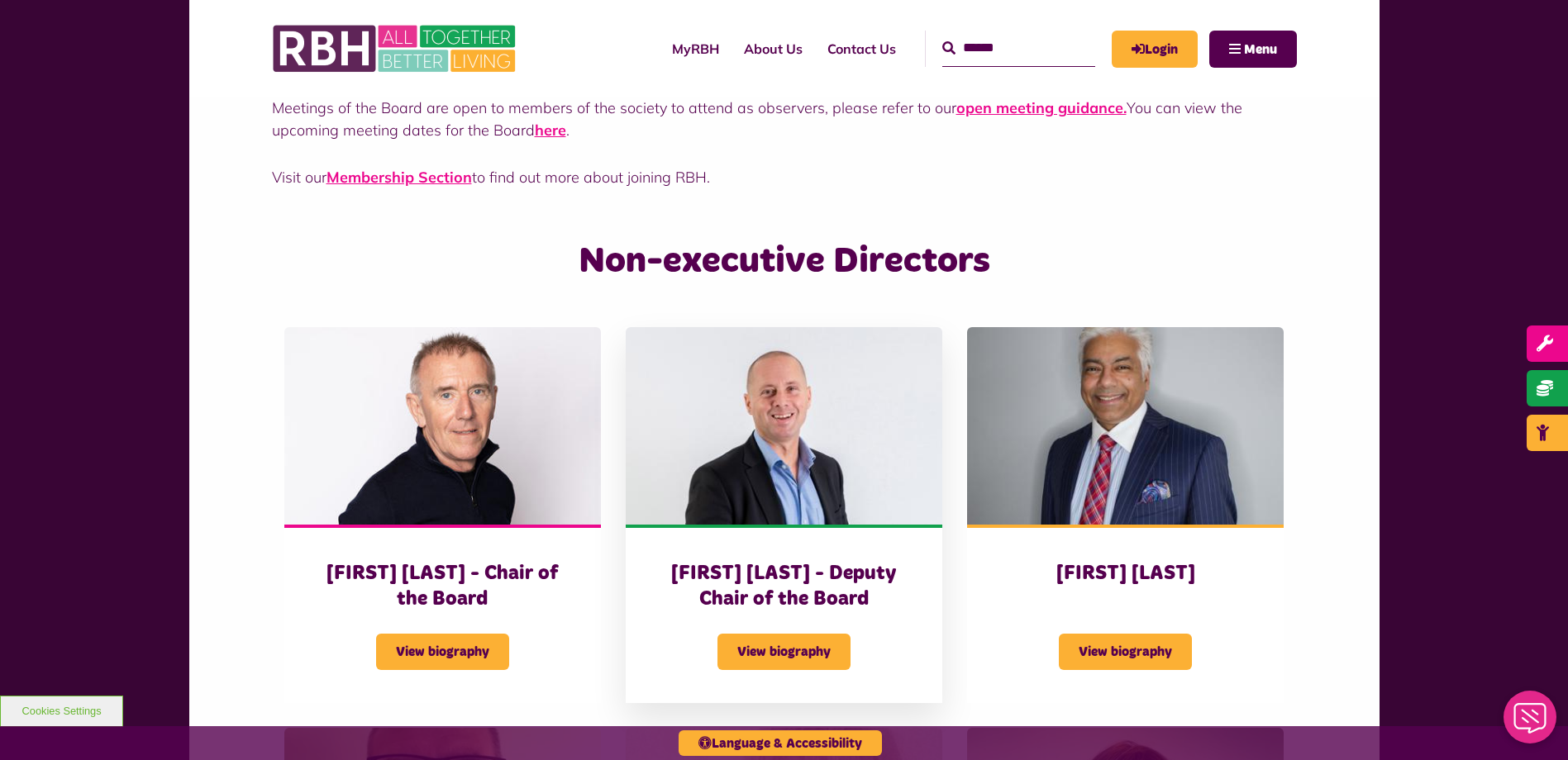 scroll, scrollTop: 578, scrollLeft: 0, axis: vertical 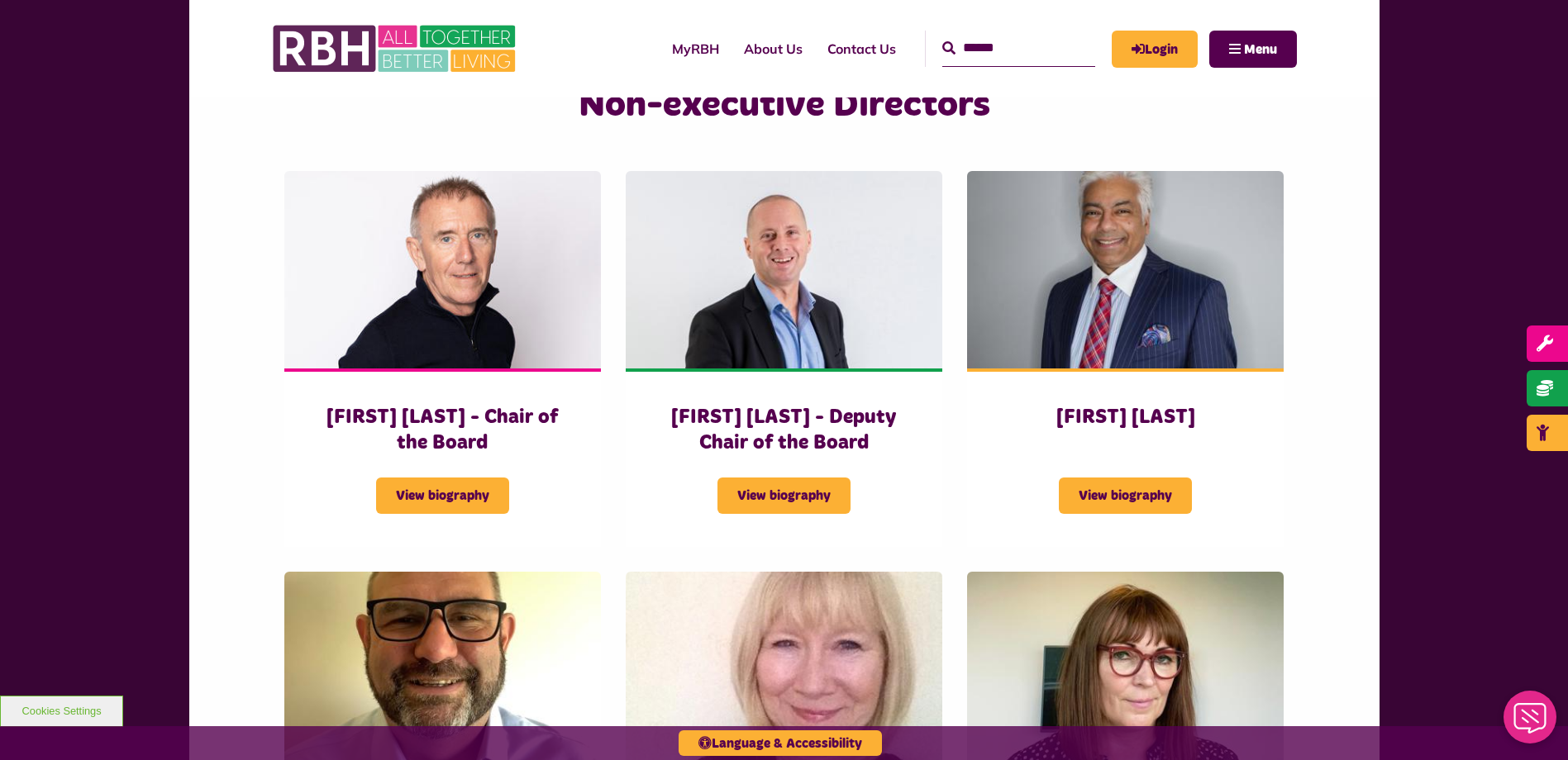 click on "Non-executive Directors
Kevin Brady - Chair of the Board
View biography
Larry Gold - Deputy Chair of the Board
Ajman Ali" at bounding box center (784, 876) 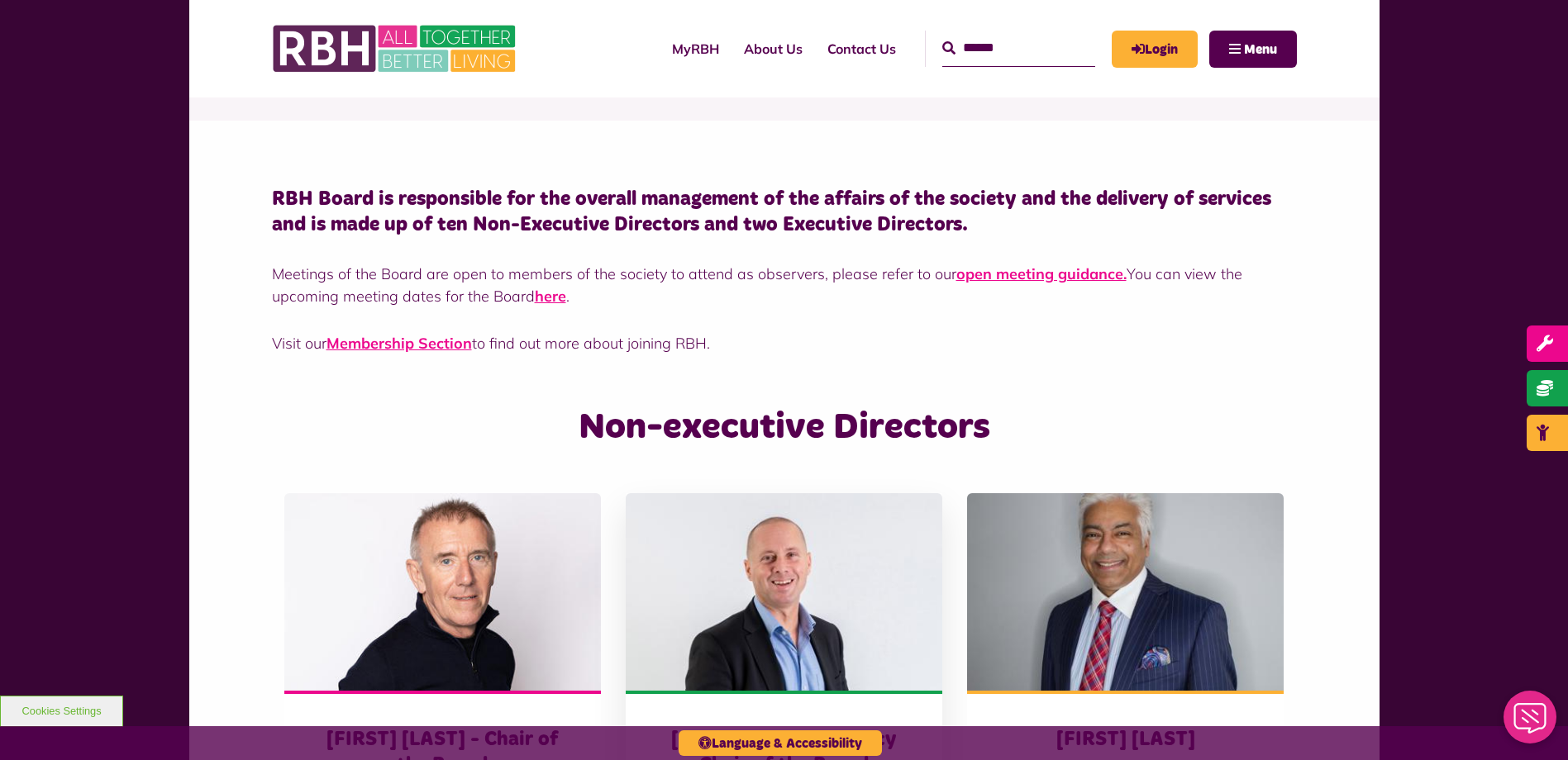 scroll, scrollTop: 587, scrollLeft: 0, axis: vertical 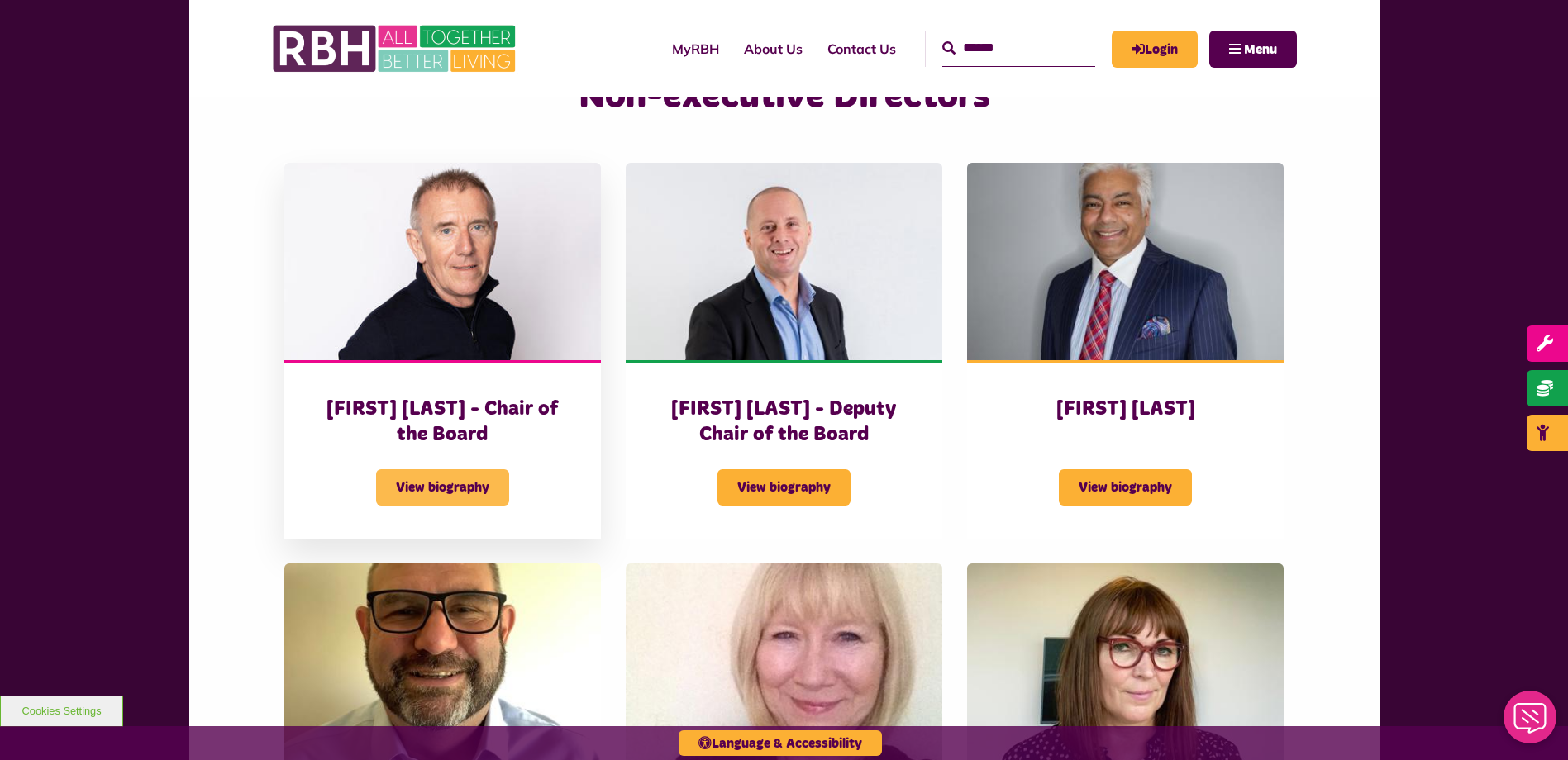 click on "View biography" at bounding box center (442, 487) 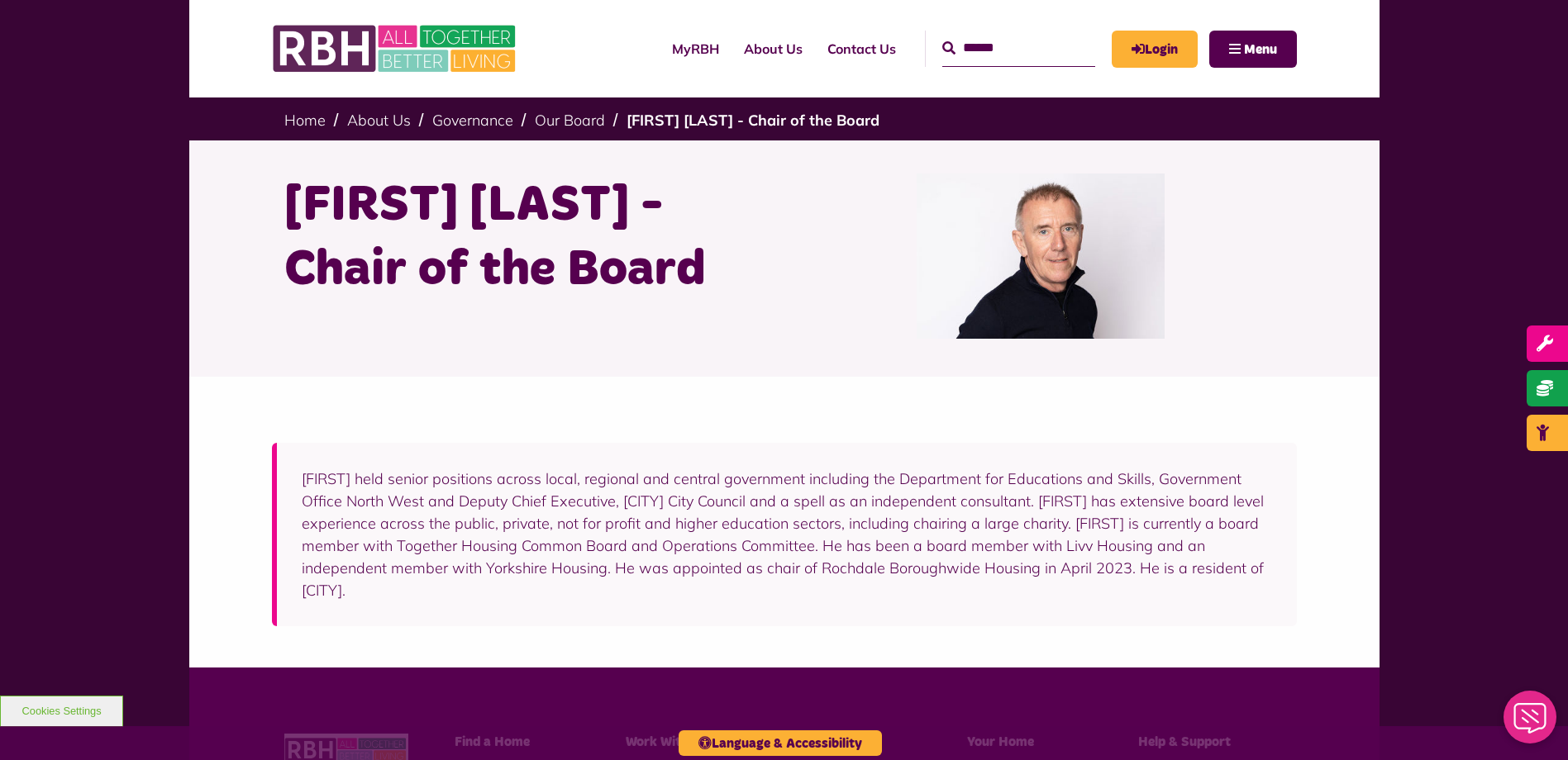 scroll, scrollTop: 0, scrollLeft: 0, axis: both 